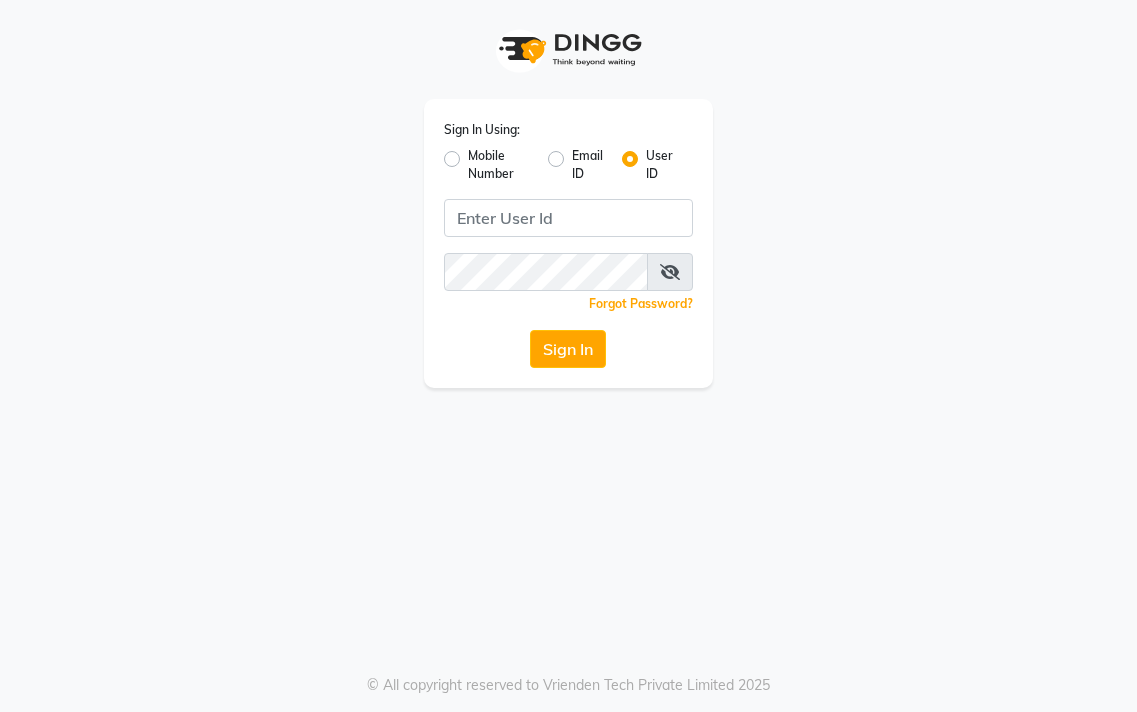 scroll, scrollTop: 0, scrollLeft: 0, axis: both 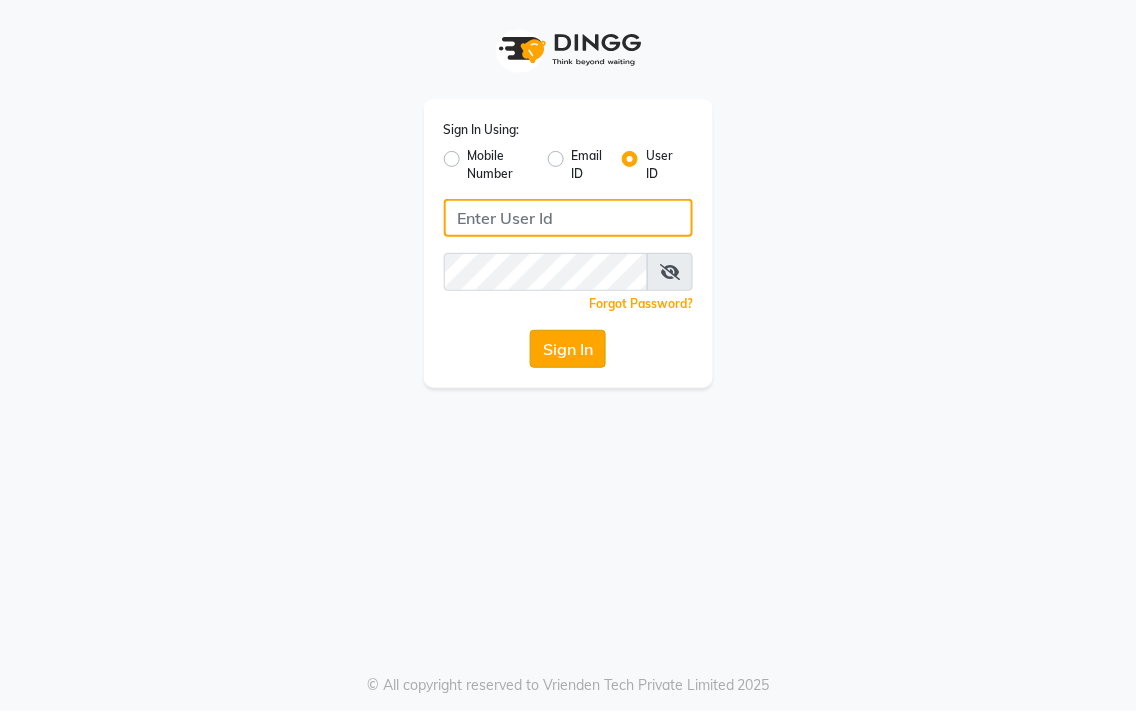 type on "salon360degree" 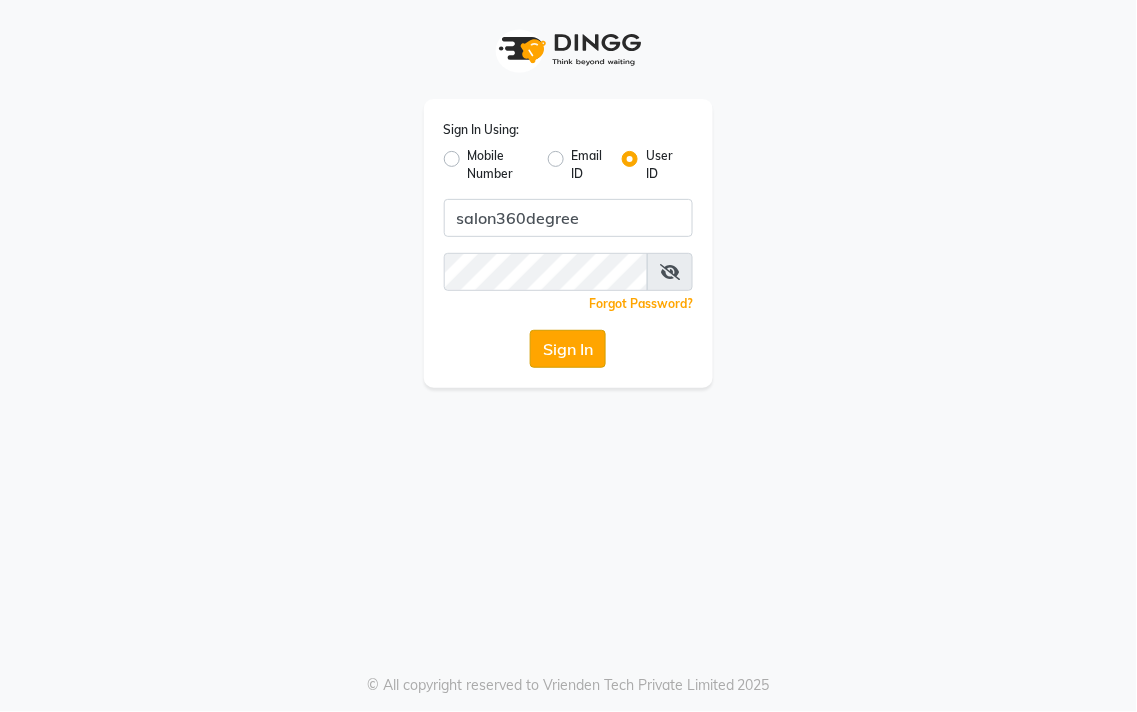 click on "Sign In" 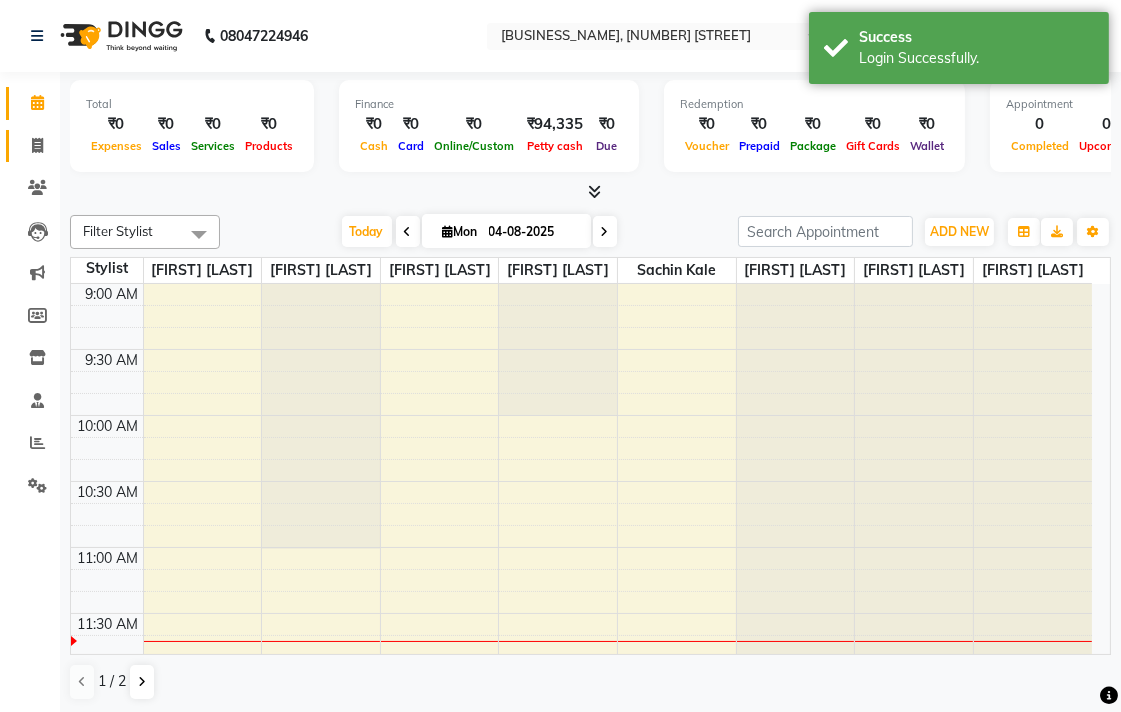 click on "Invoice" 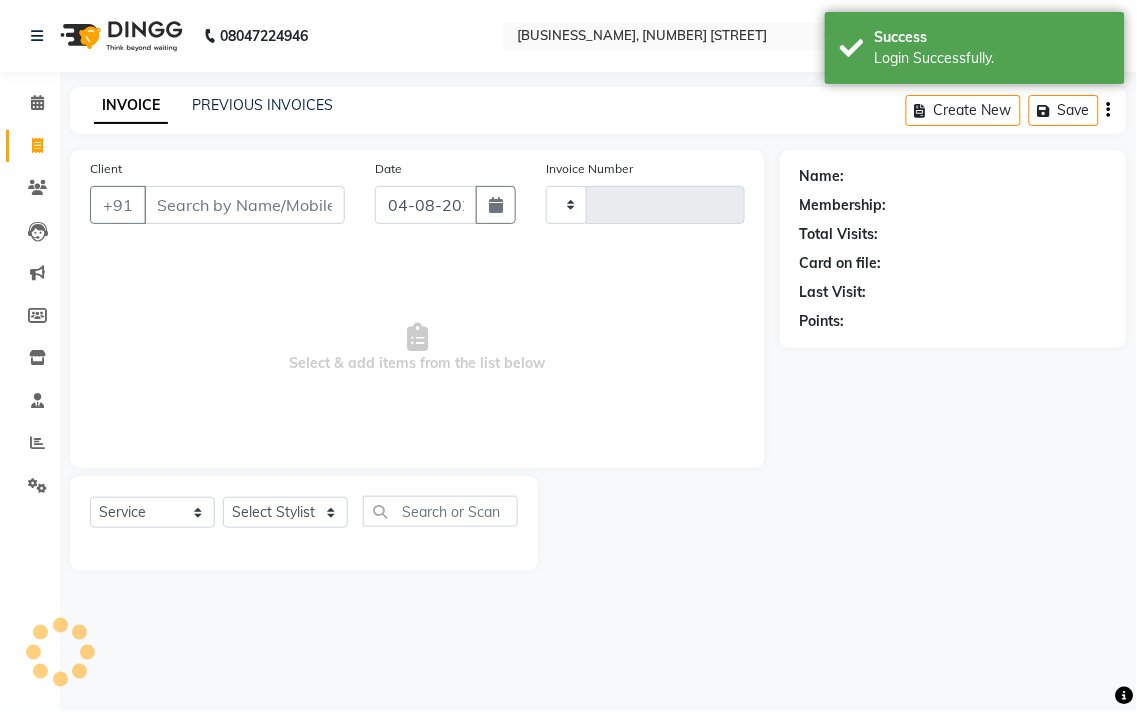type on "1857" 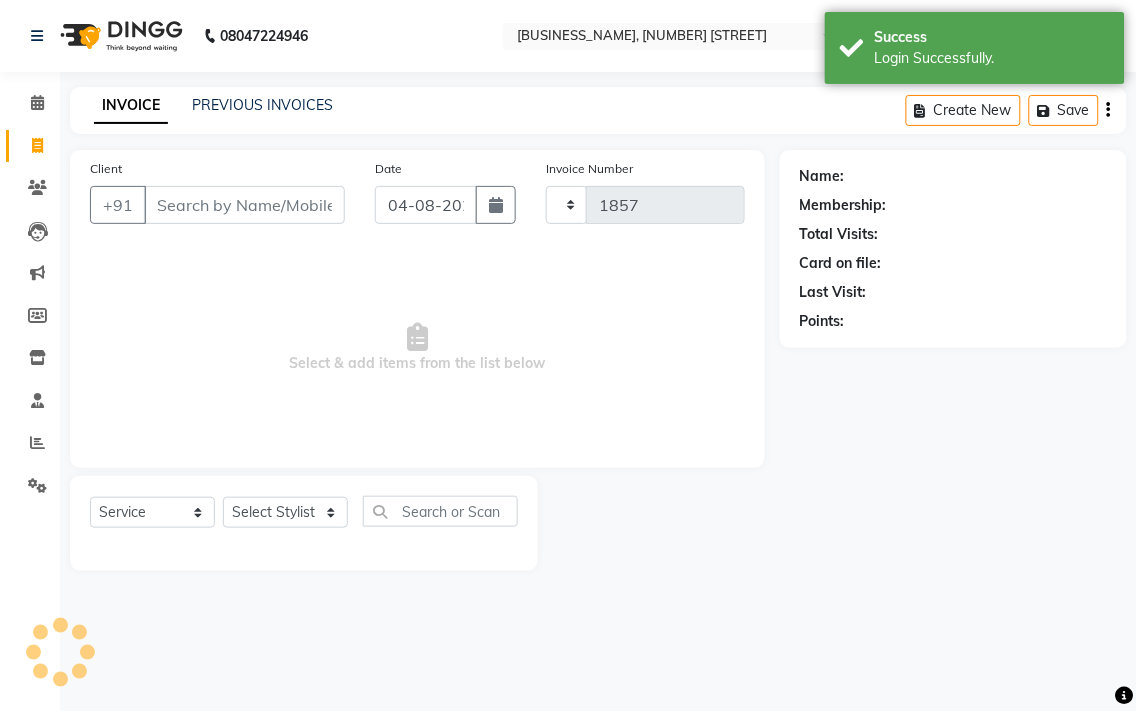 select on "5215" 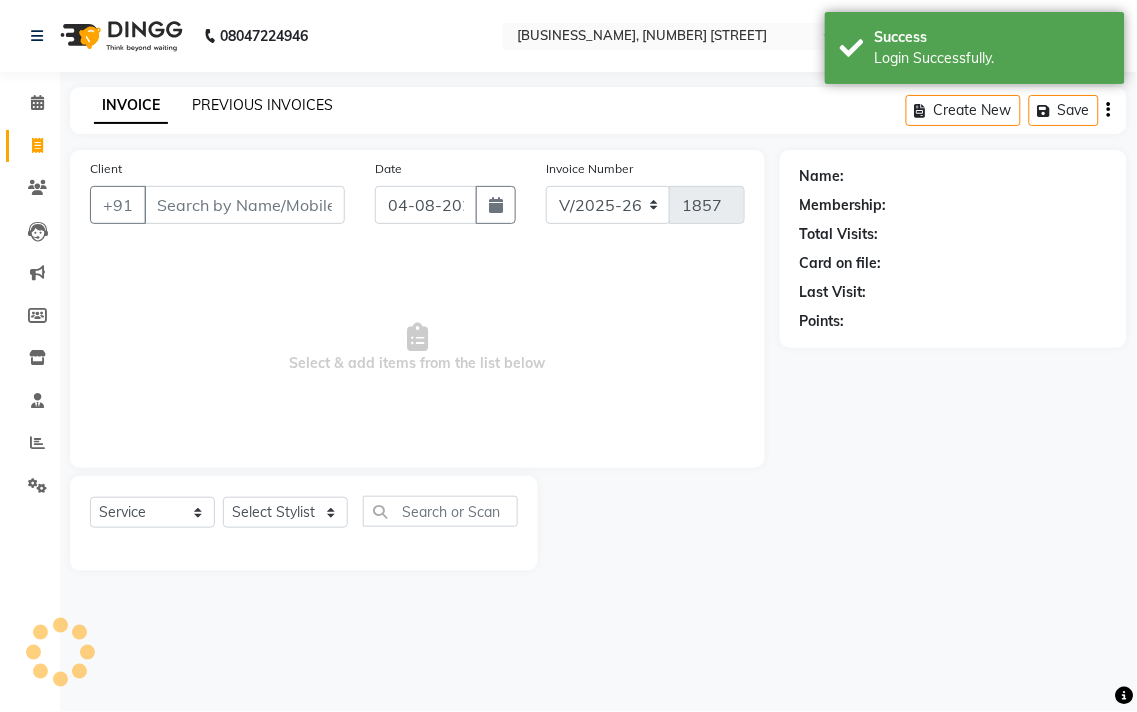 click on "PREVIOUS INVOICES" 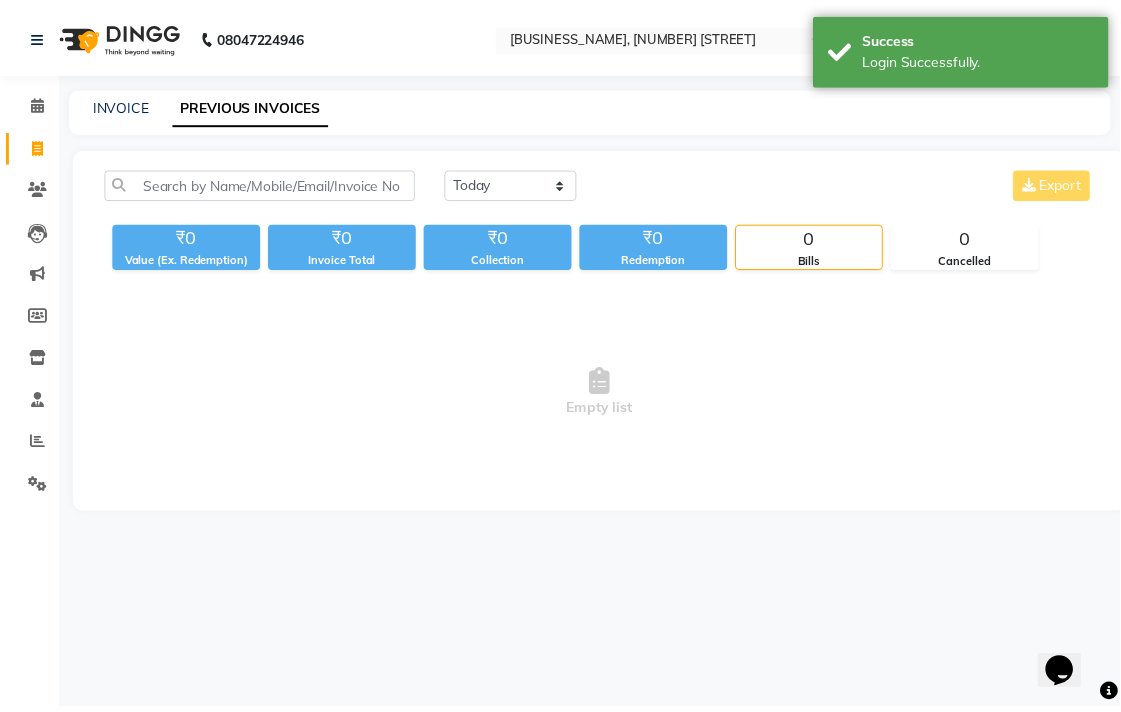 scroll, scrollTop: 0, scrollLeft: 0, axis: both 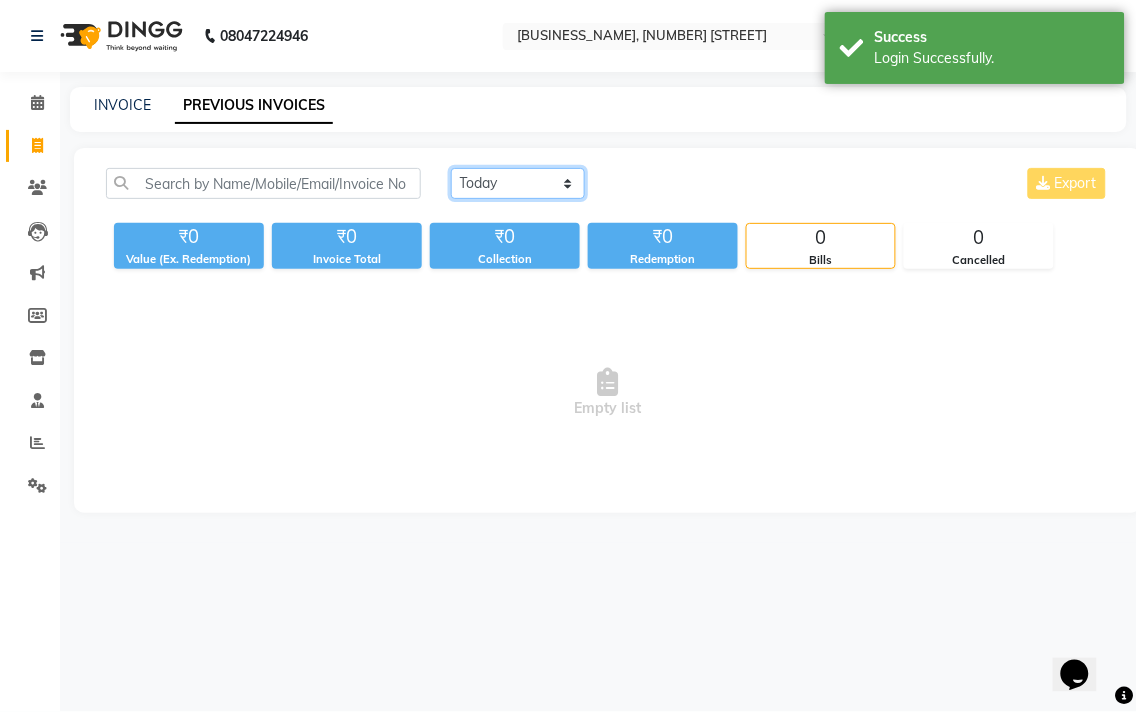 click on "Today Yesterday Custom Range" 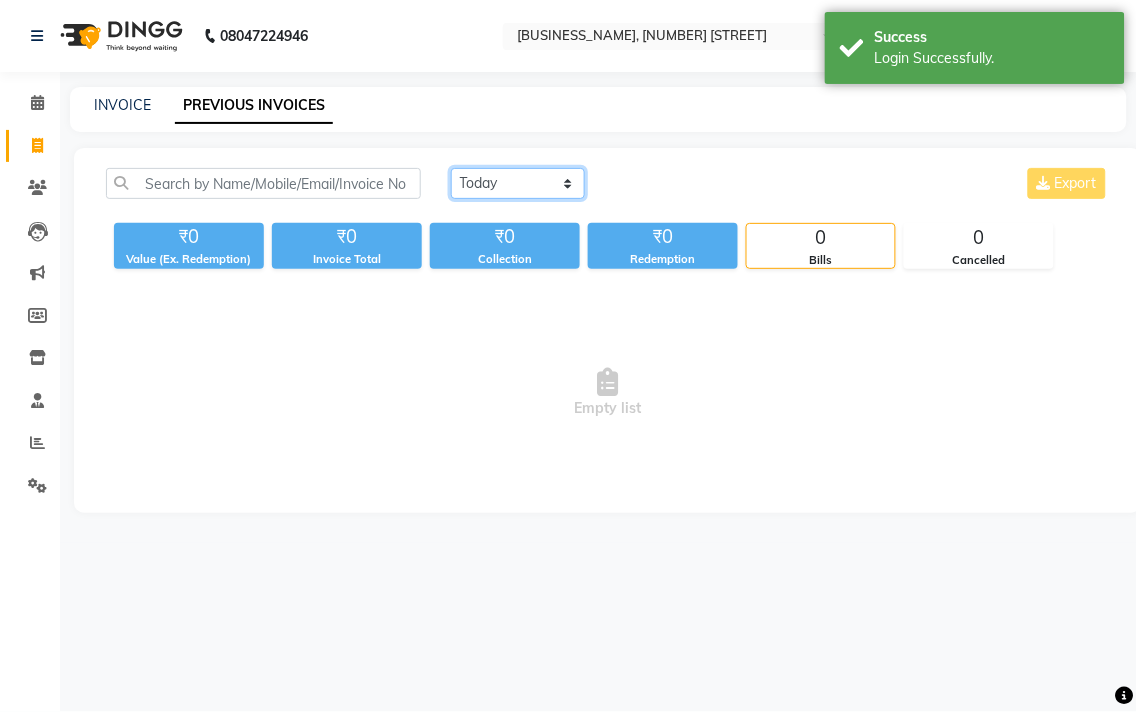 select on "yesterday" 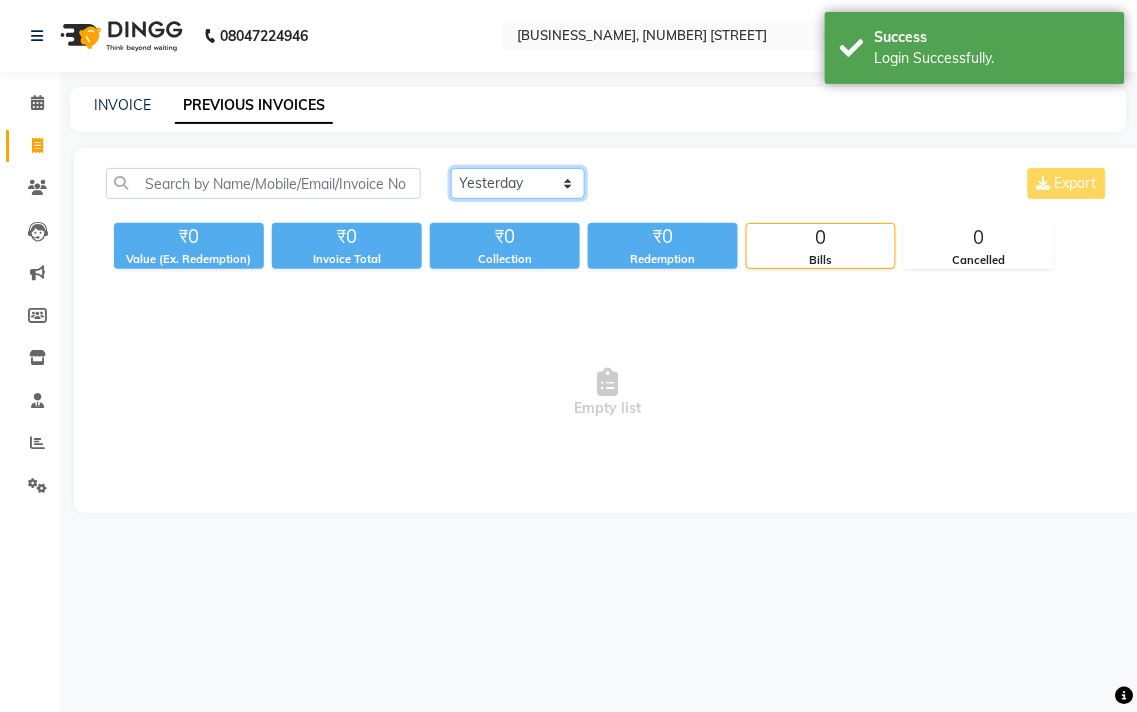 click on "Today Yesterday Custom Range" 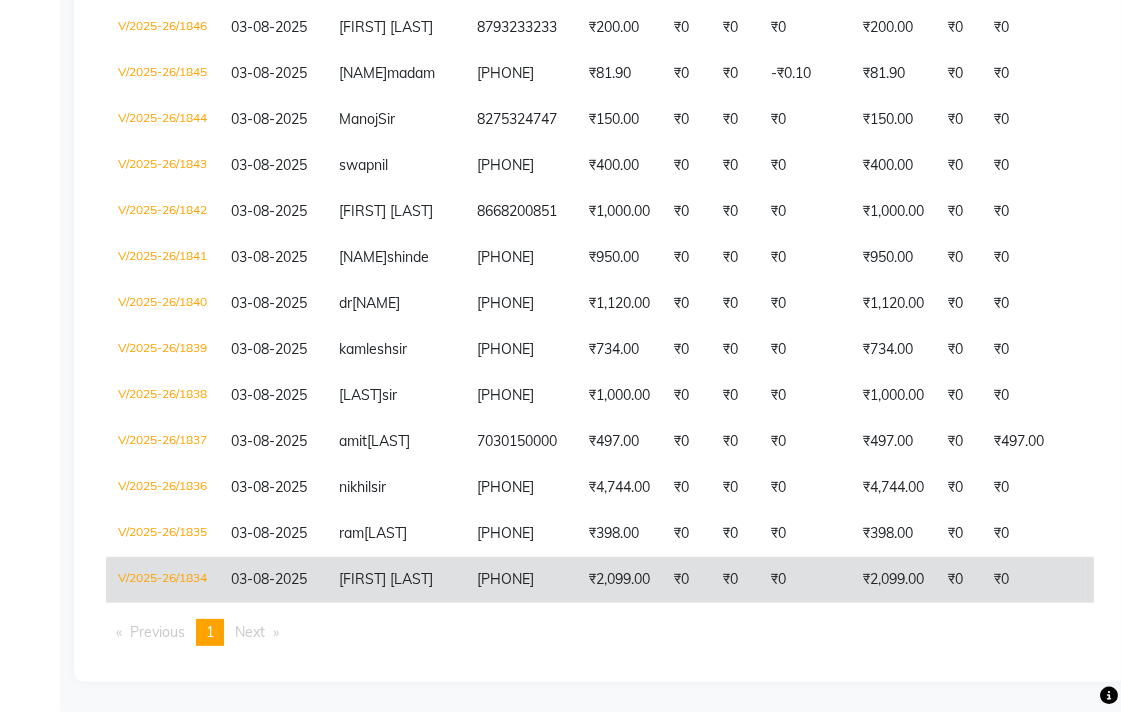 scroll, scrollTop: 797, scrollLeft: 0, axis: vertical 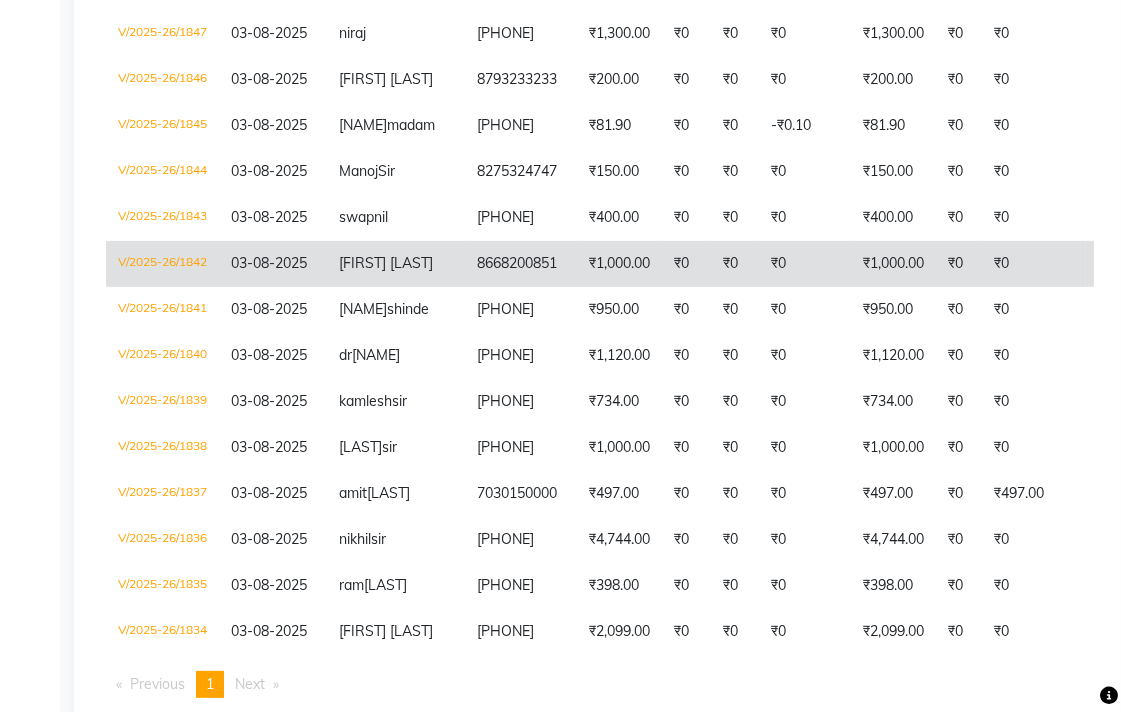 click on "V/2025-26/1842" 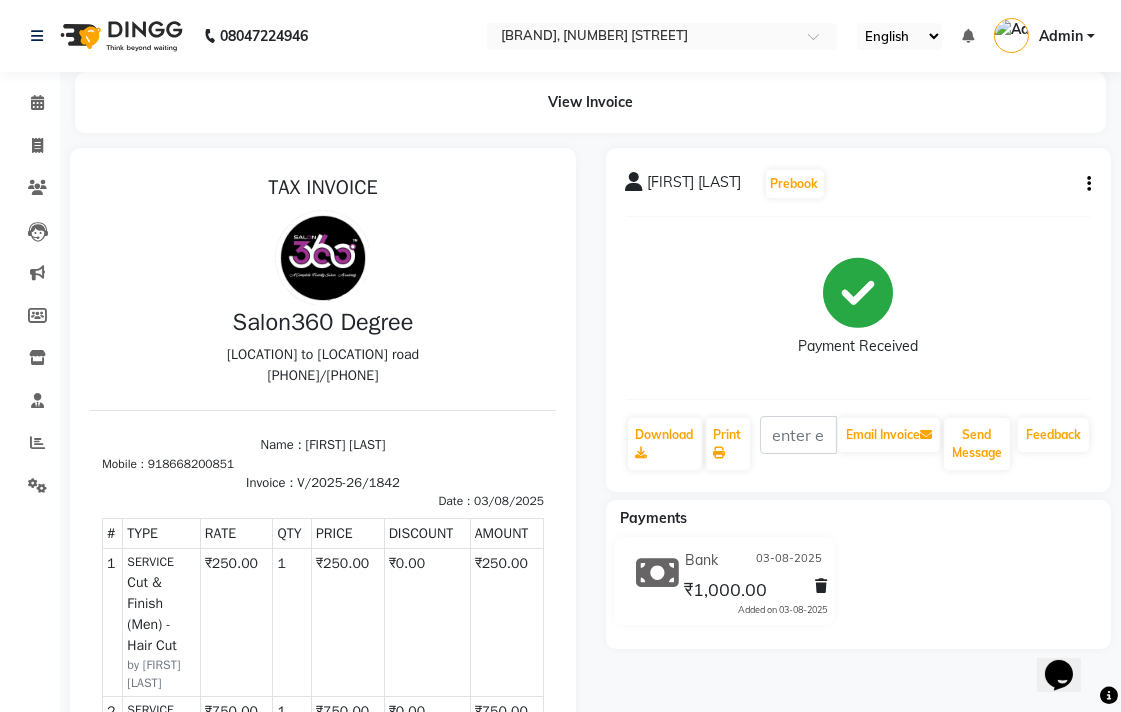 scroll, scrollTop: 0, scrollLeft: 0, axis: both 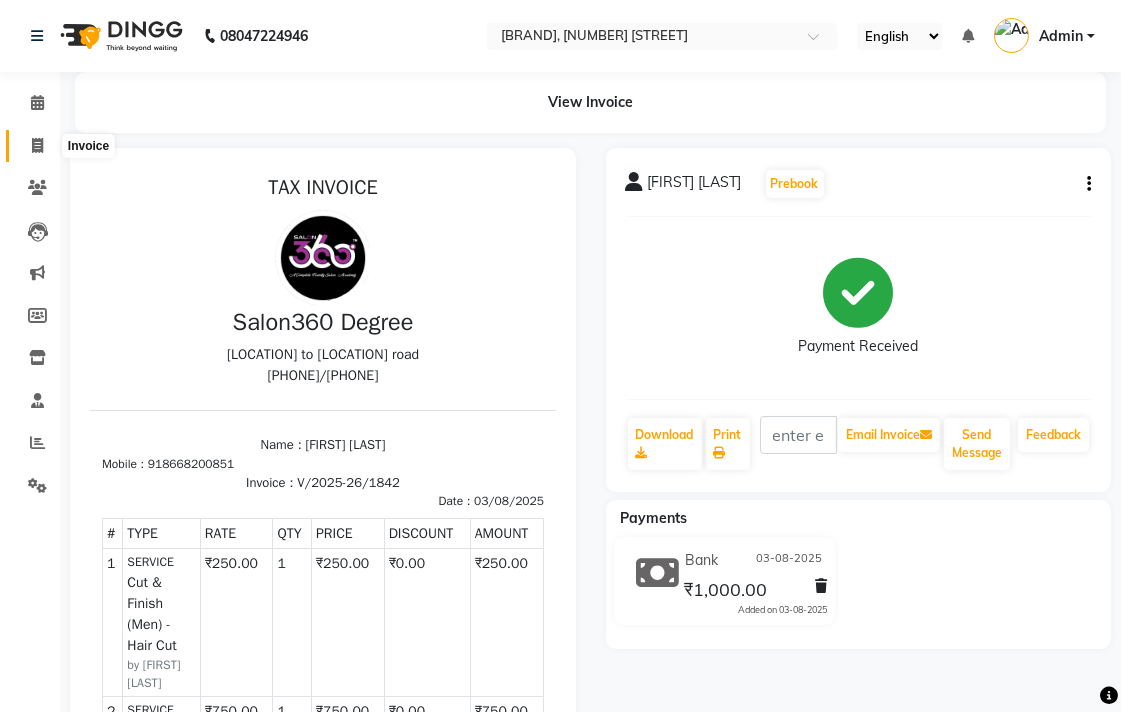 click 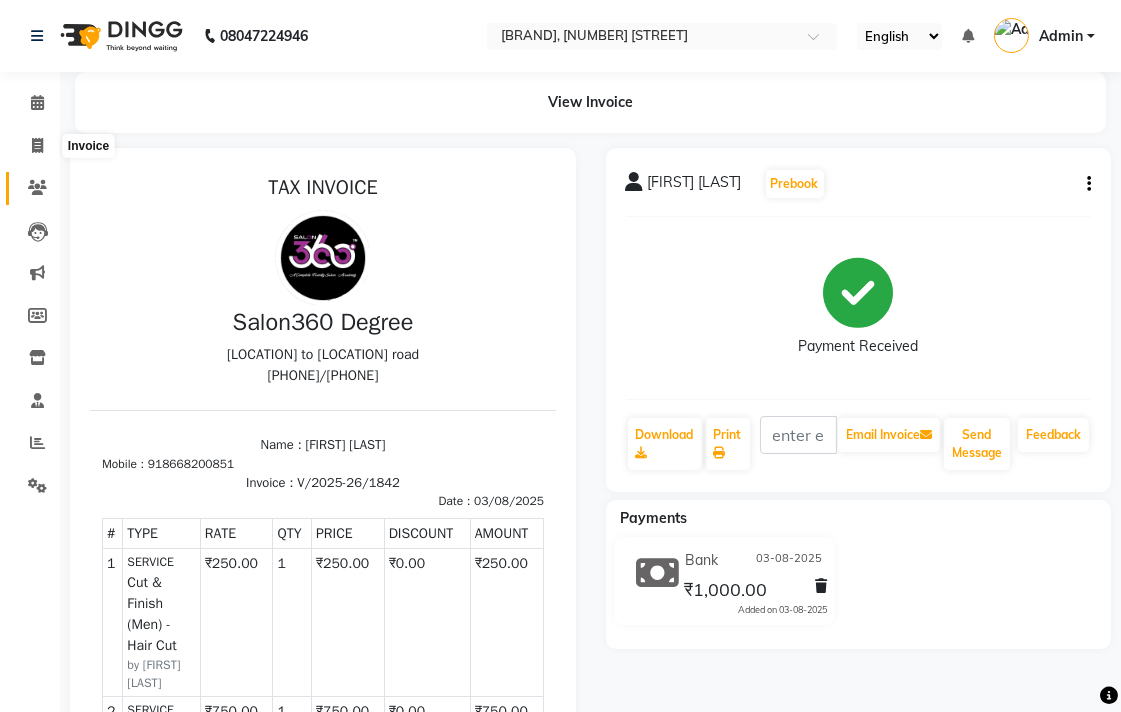select on "service" 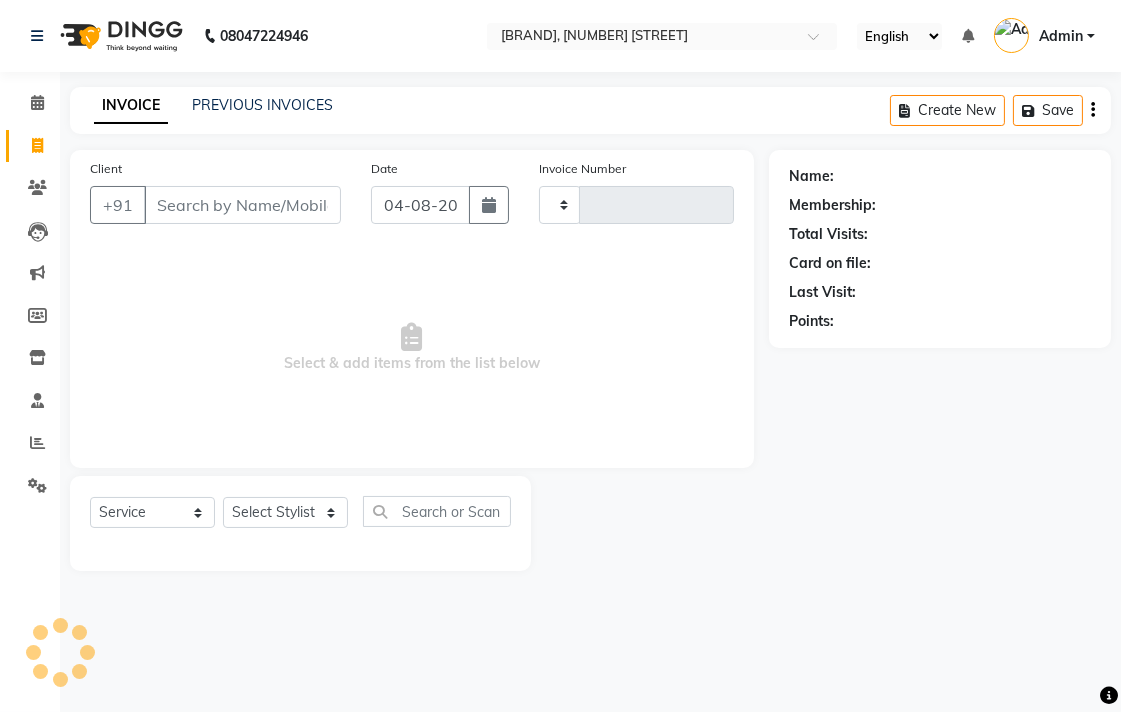 type on "1857" 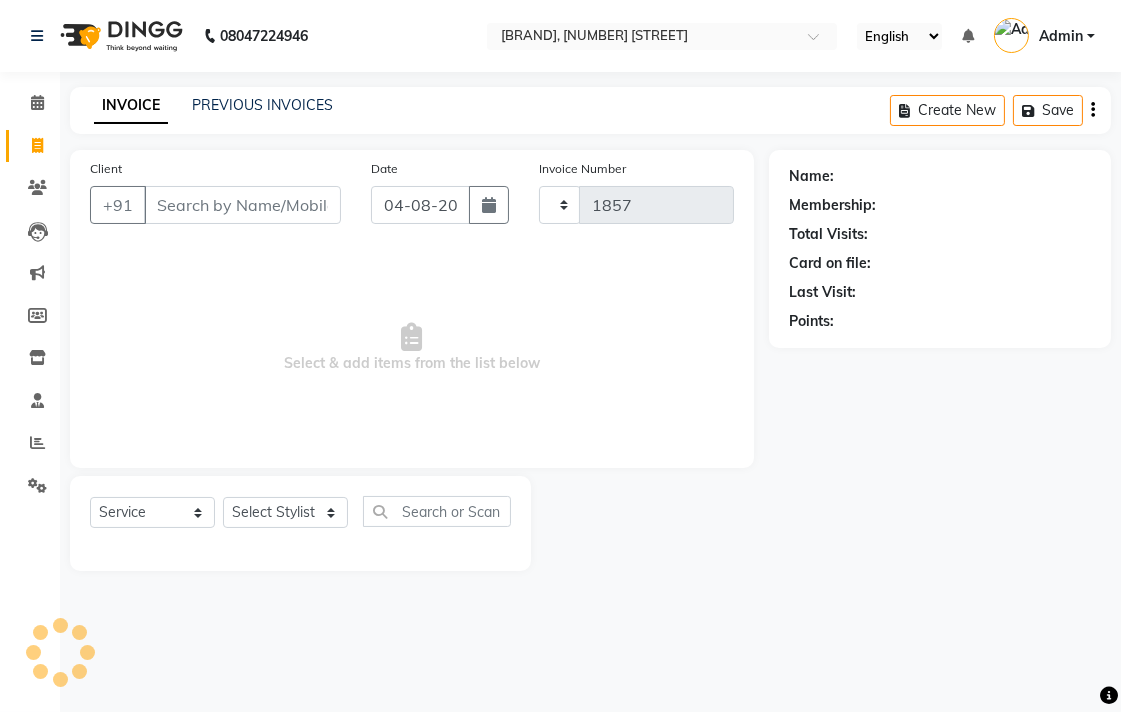select on "5215" 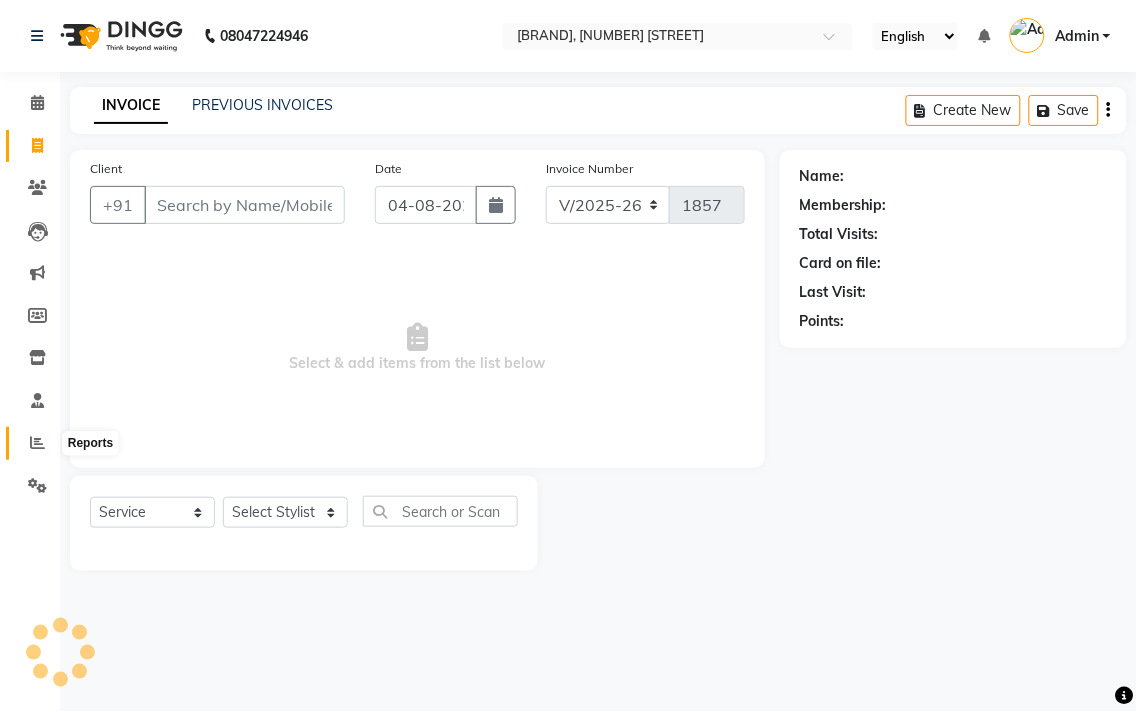 click 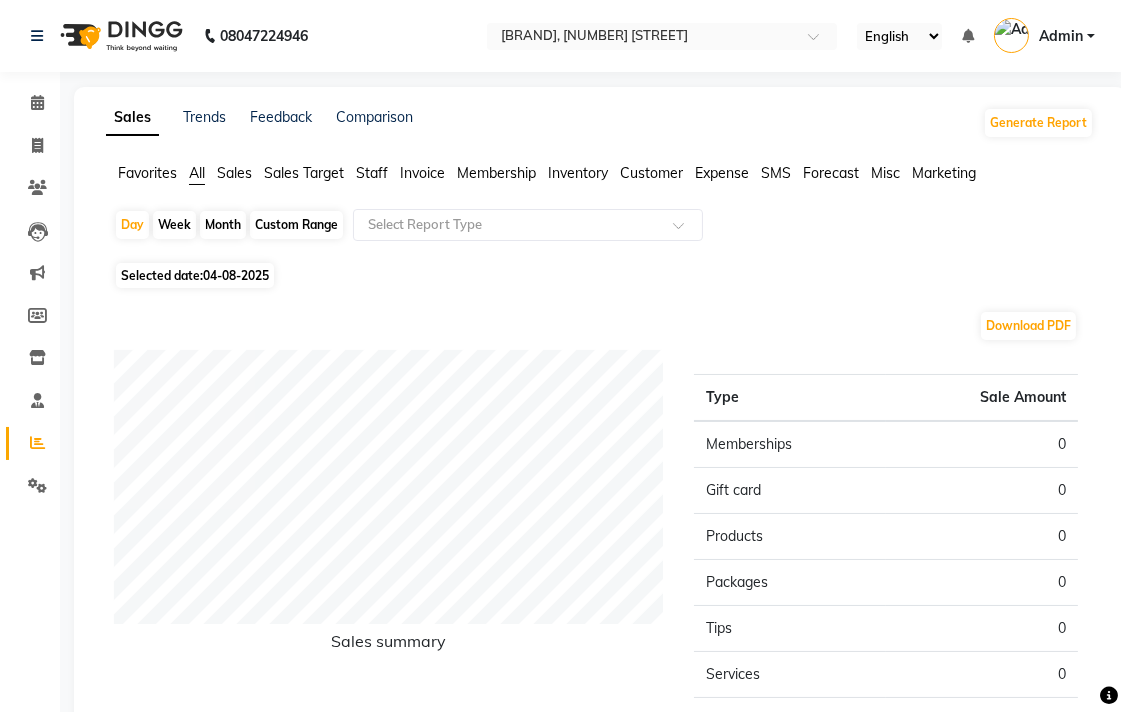 click on "Selected date:  04-08-2025" 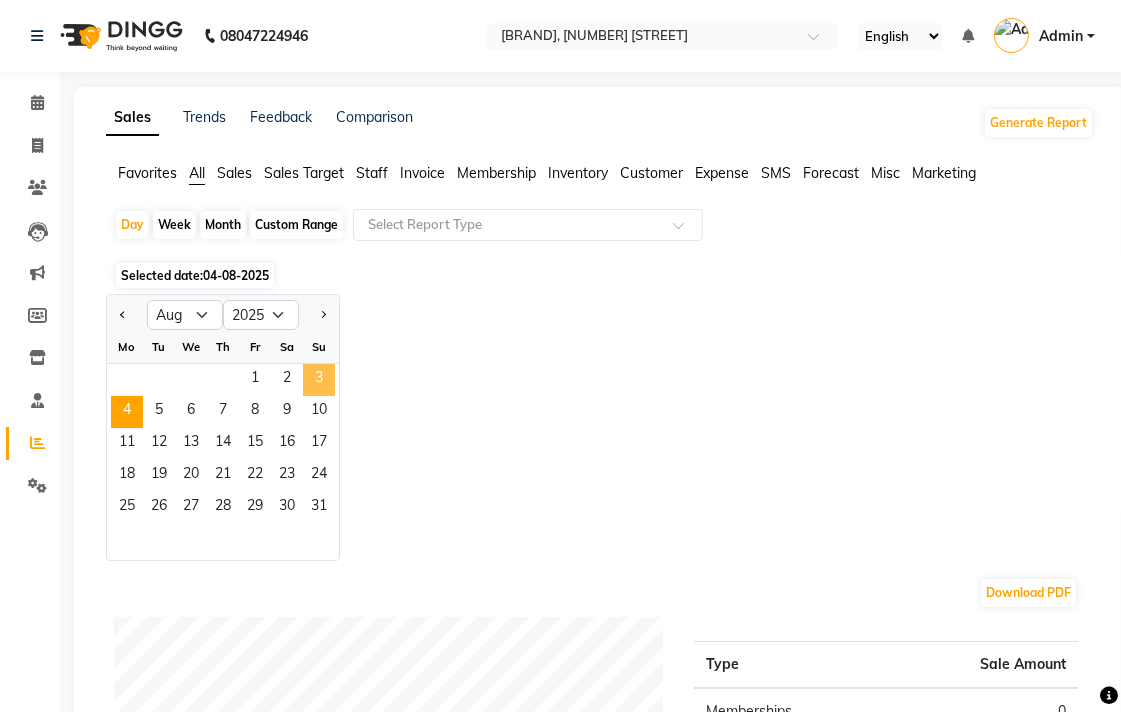 click on "3" 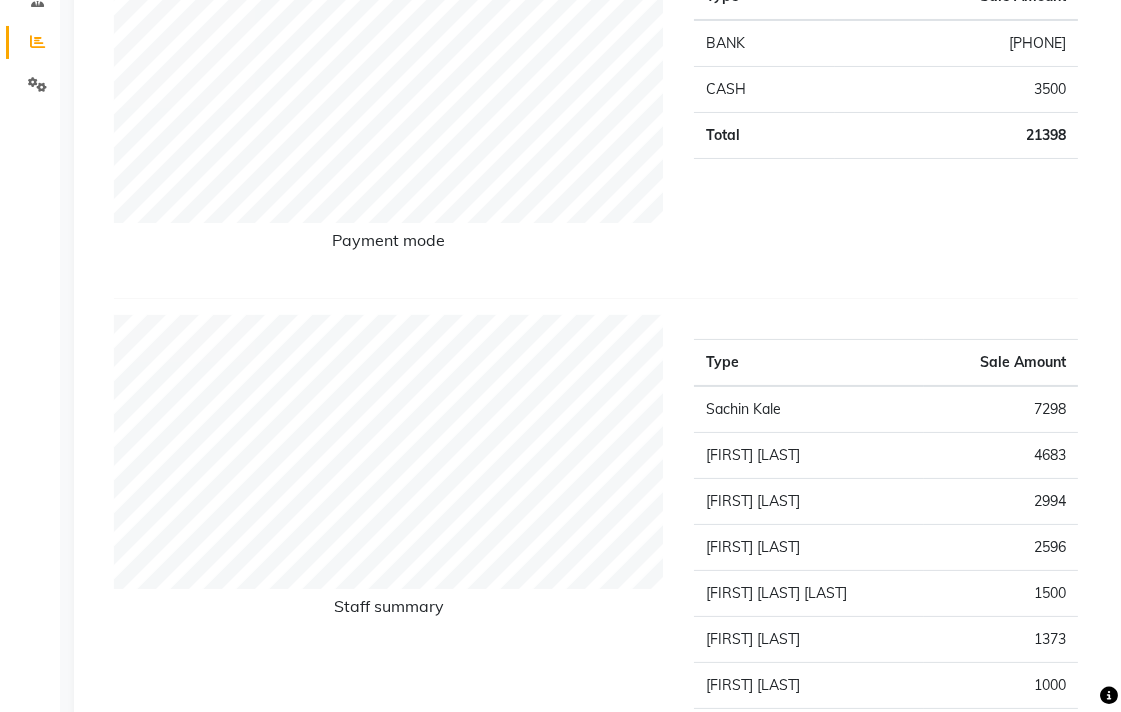 scroll, scrollTop: 0, scrollLeft: 0, axis: both 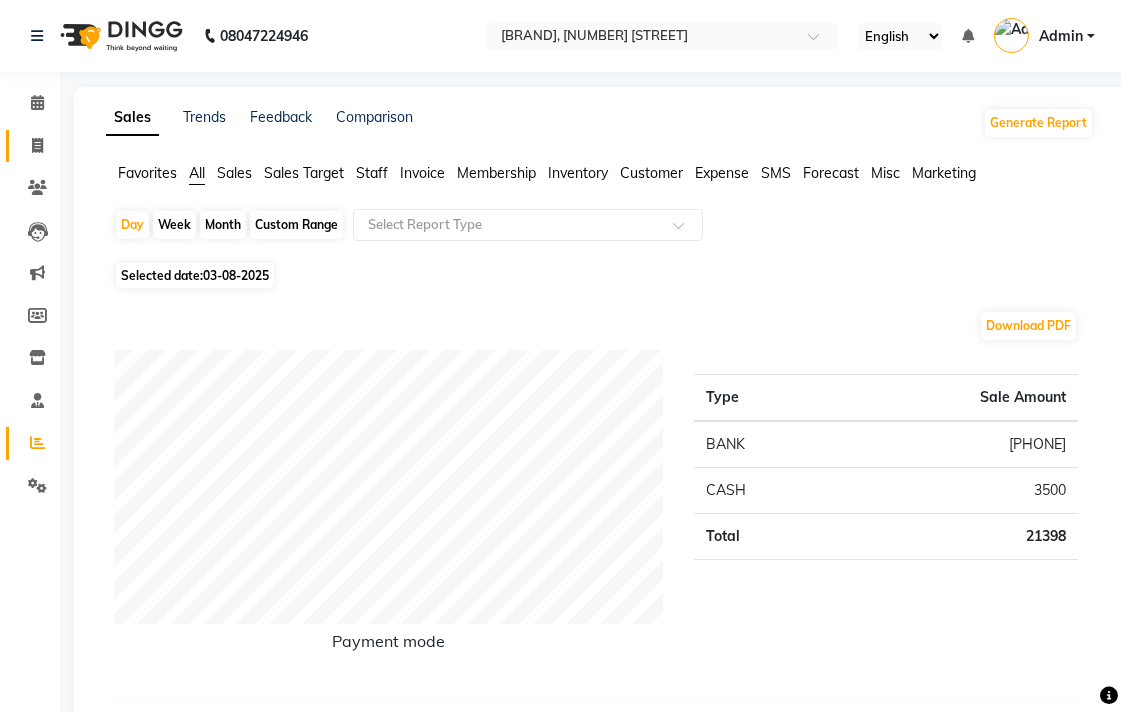 click on "Invoice" 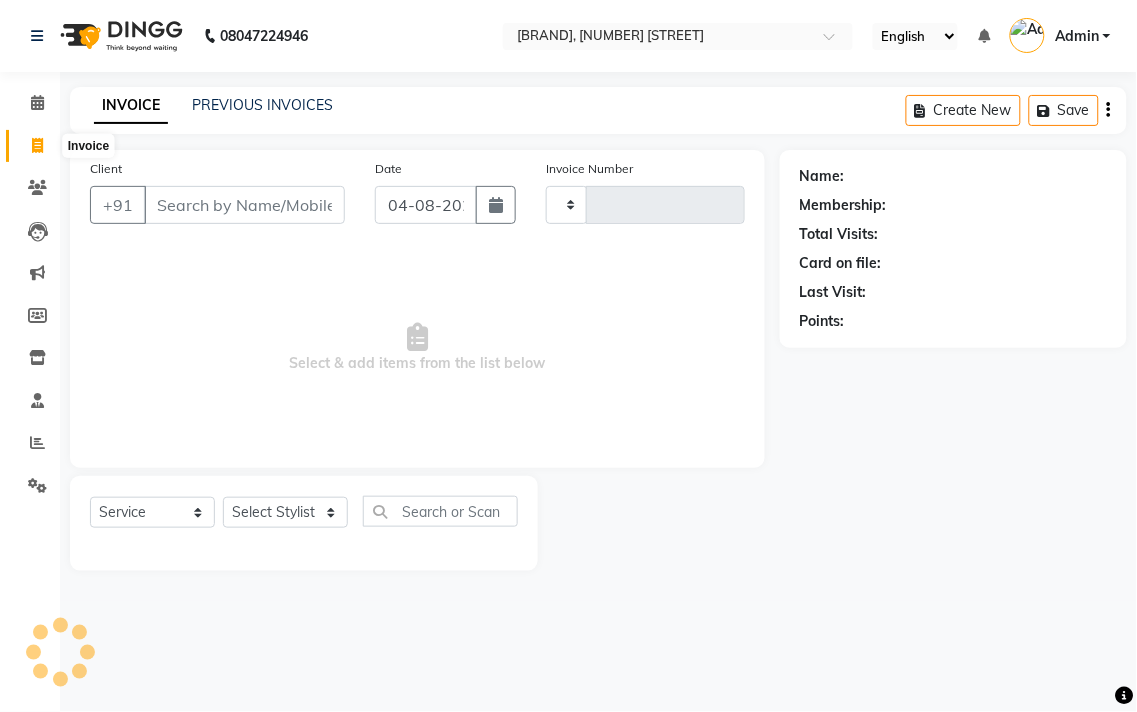 type on "1857" 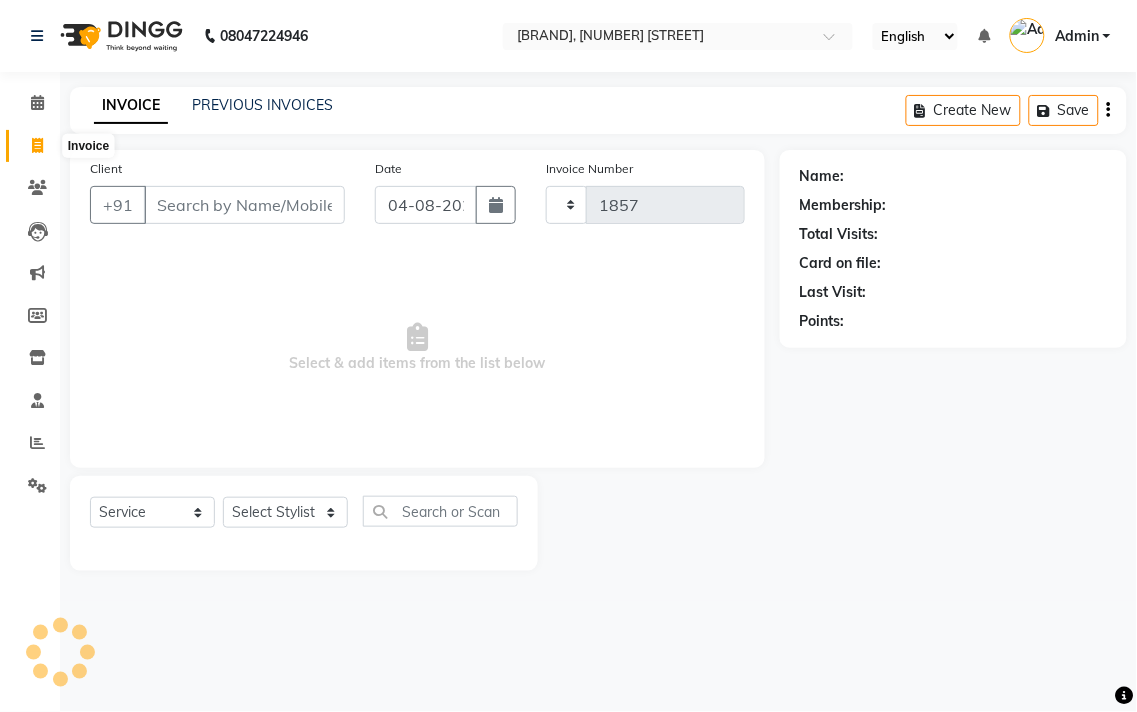 select on "5215" 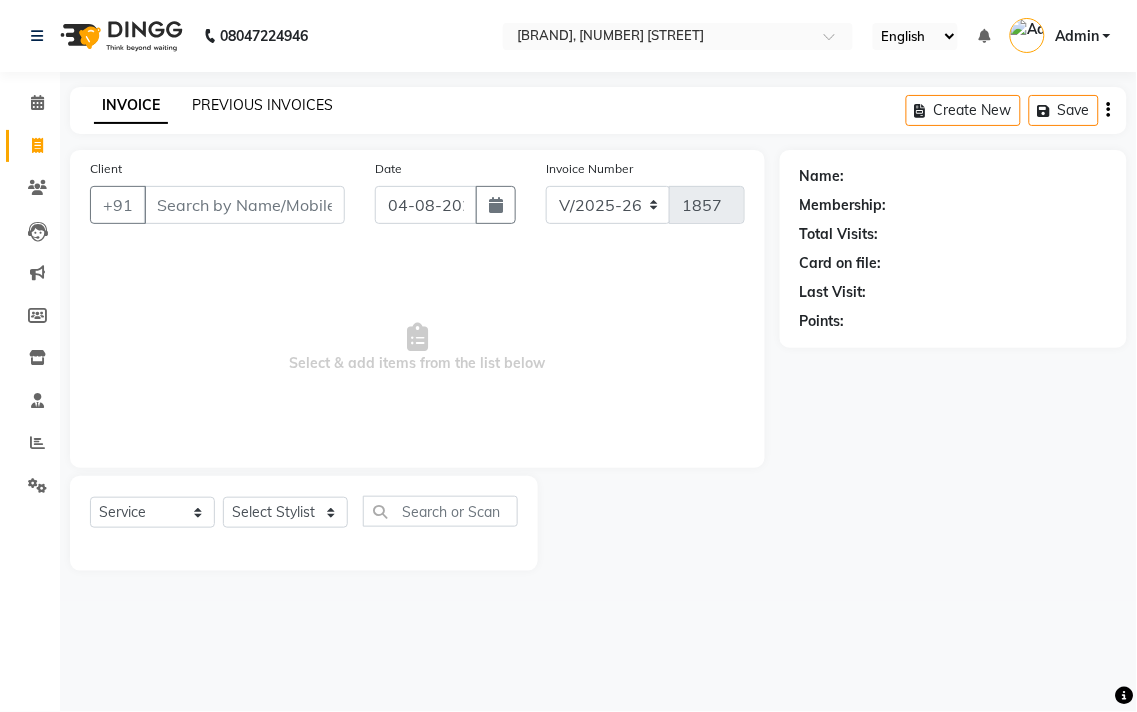 click on "PREVIOUS INVOICES" 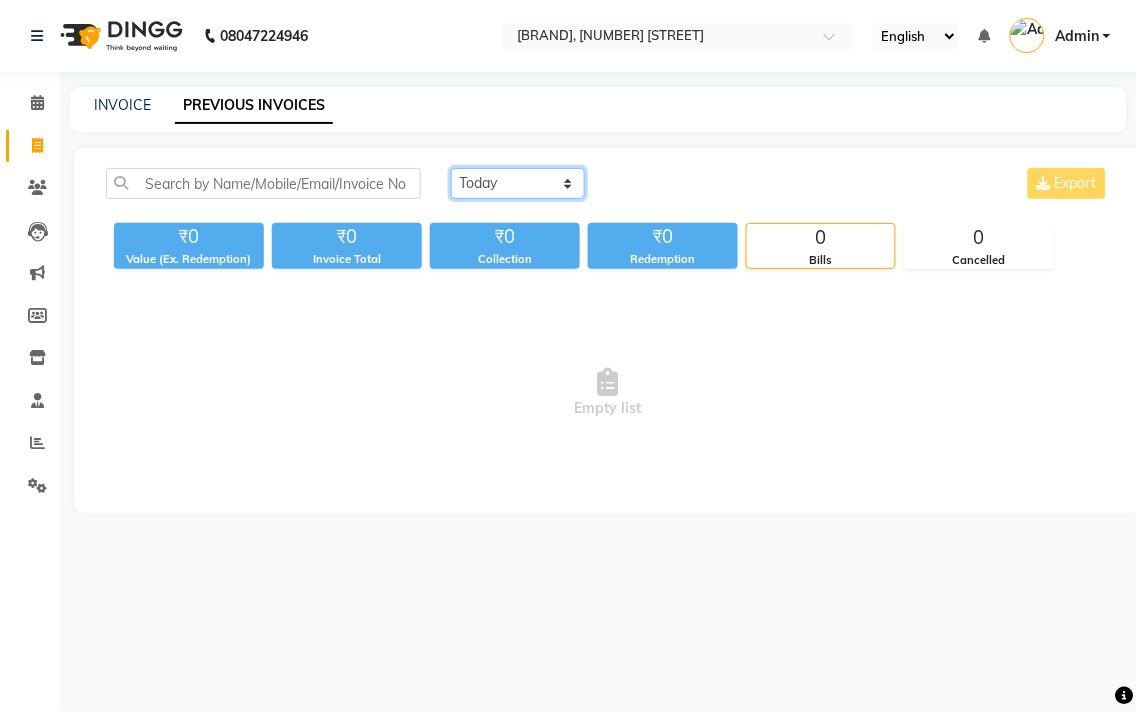 click on "Today Yesterday Custom Range" 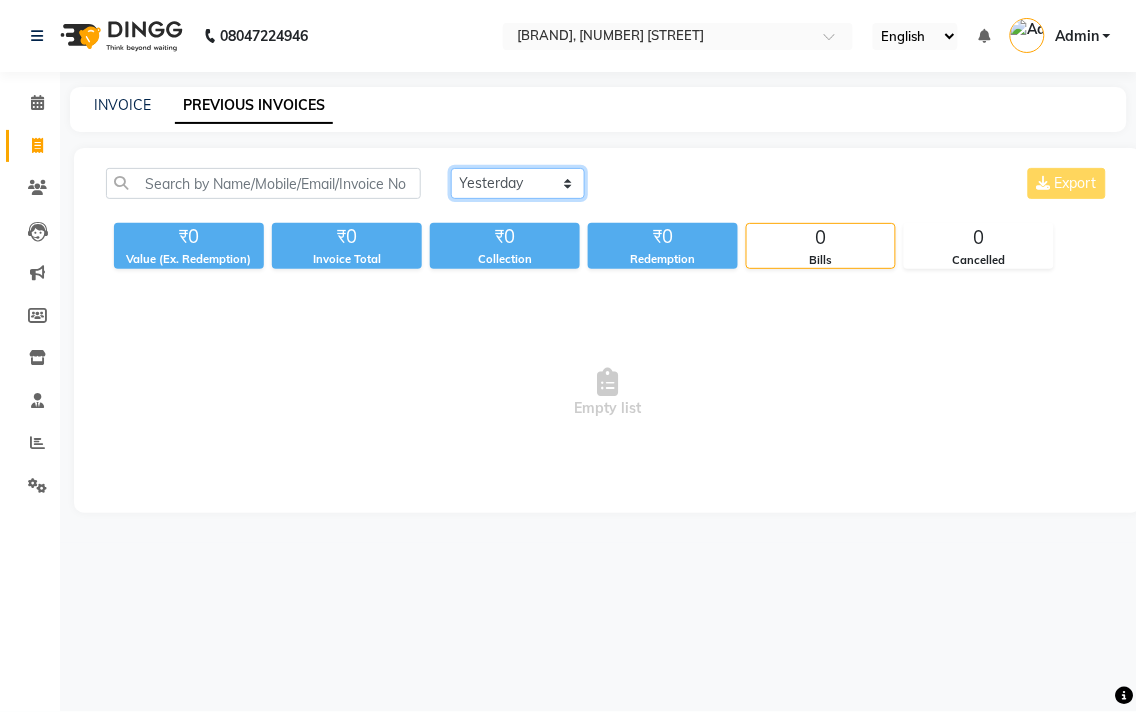 click on "Today Yesterday Custom Range" 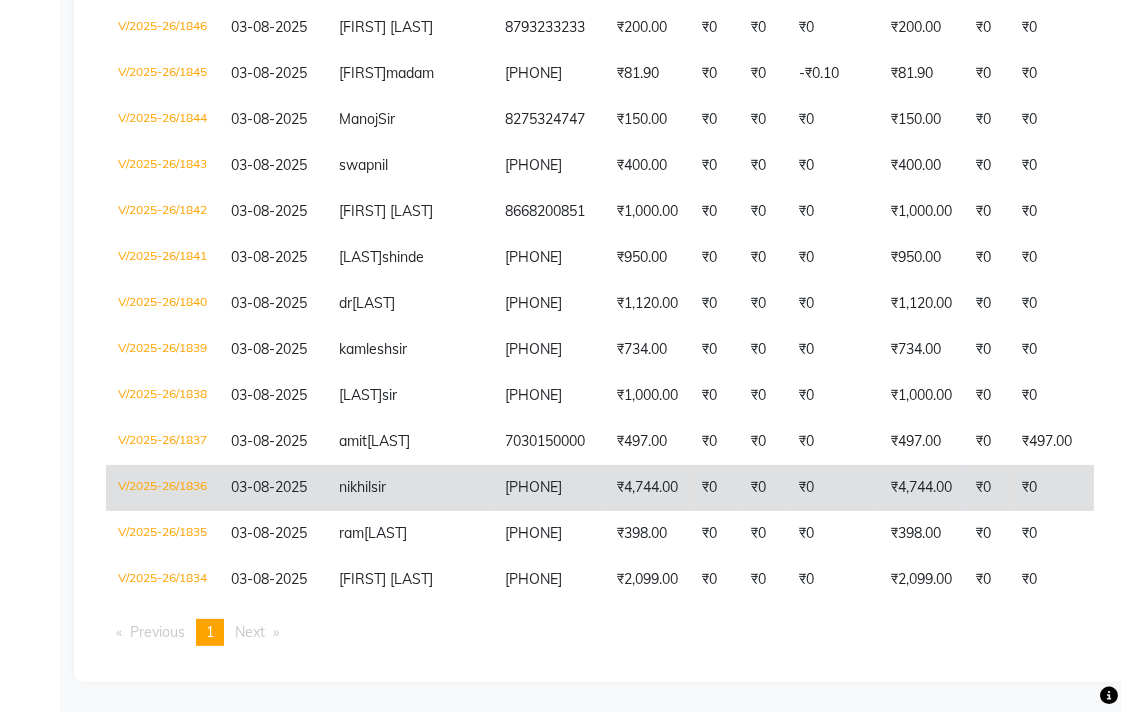 scroll, scrollTop: 1000, scrollLeft: 0, axis: vertical 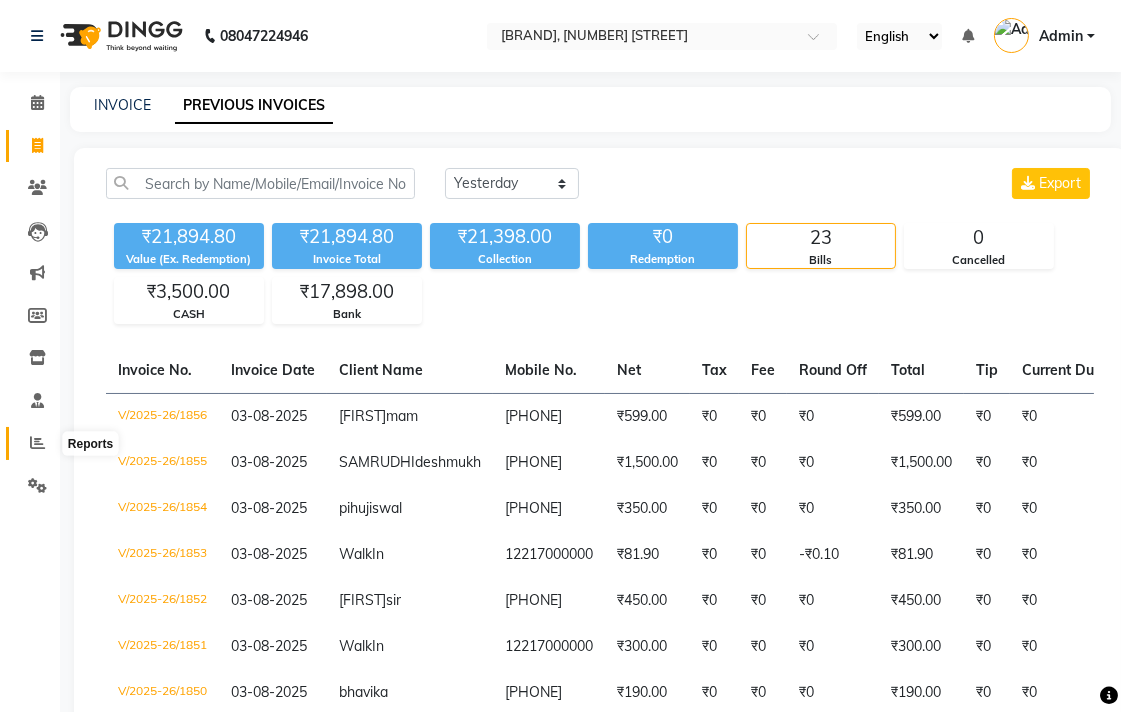 click 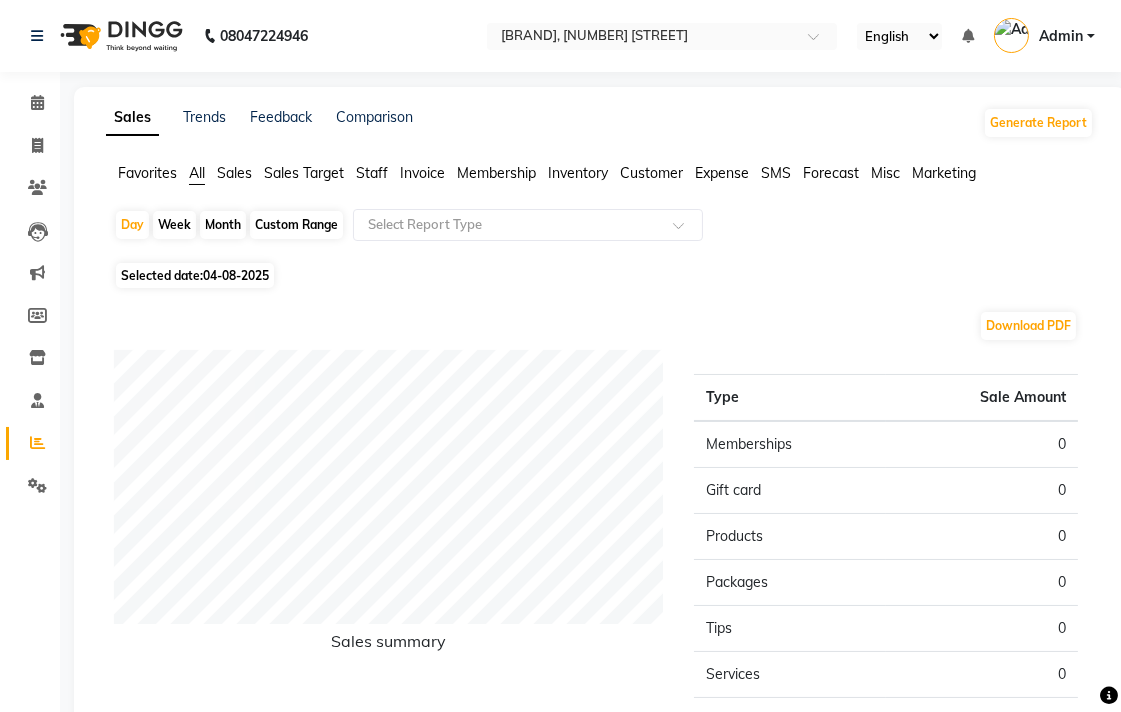 click on "Staff" 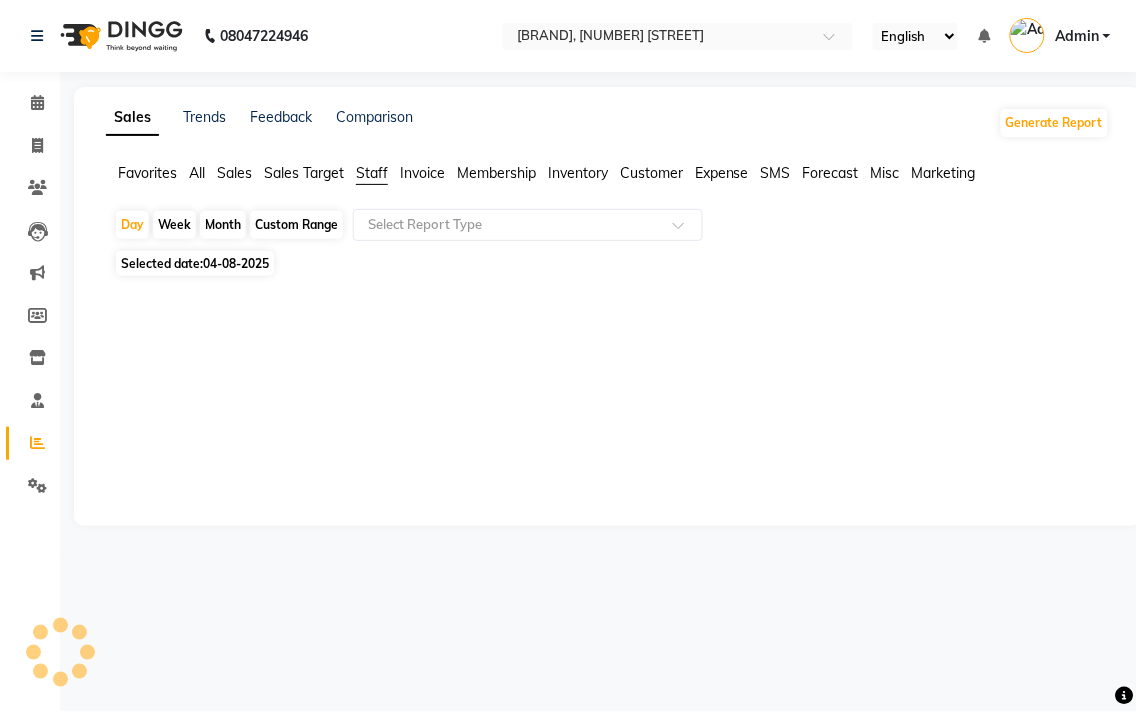 click on "Month" 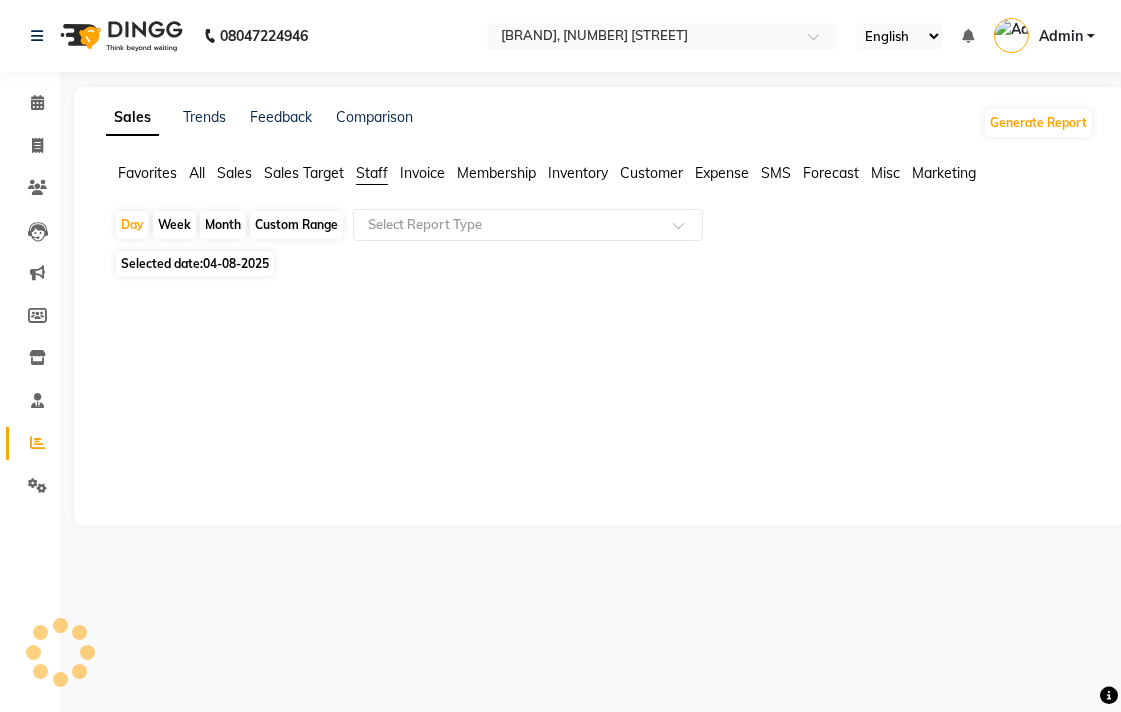 select on "8" 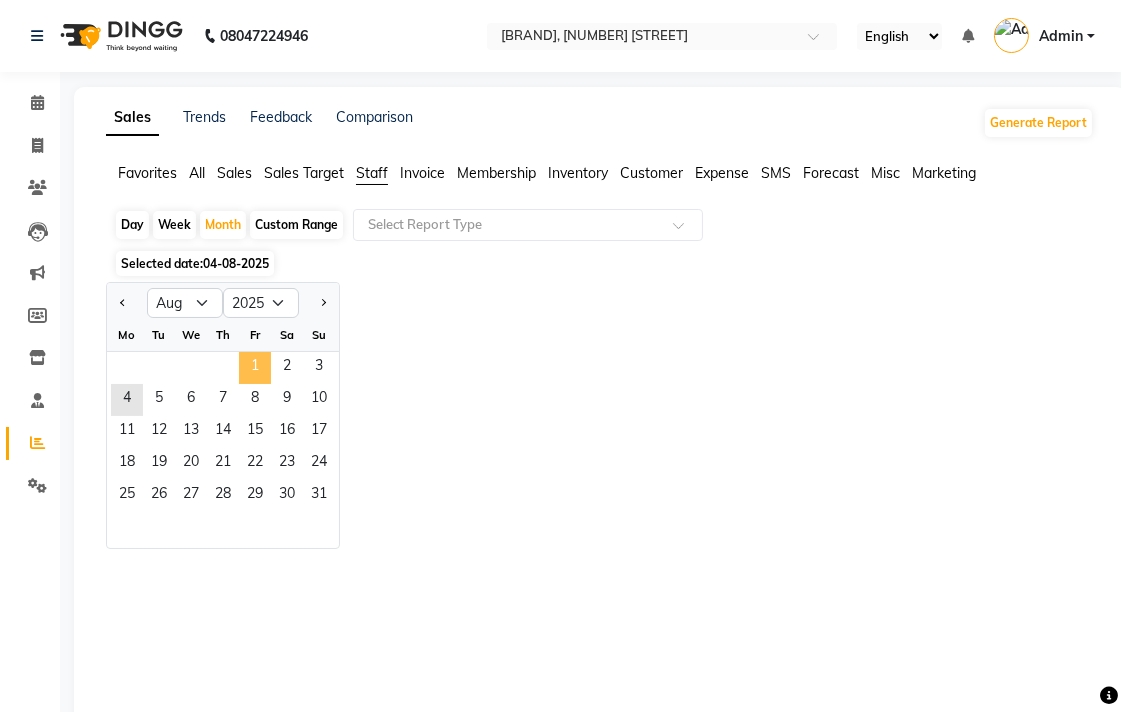 click on "1" 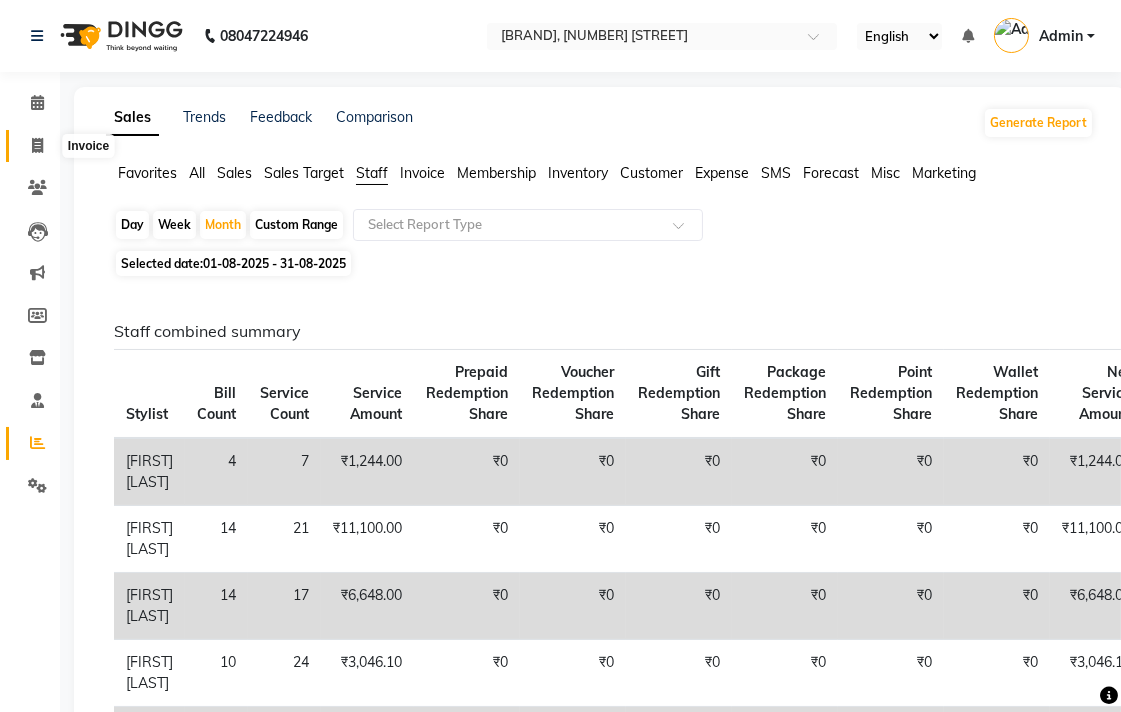click 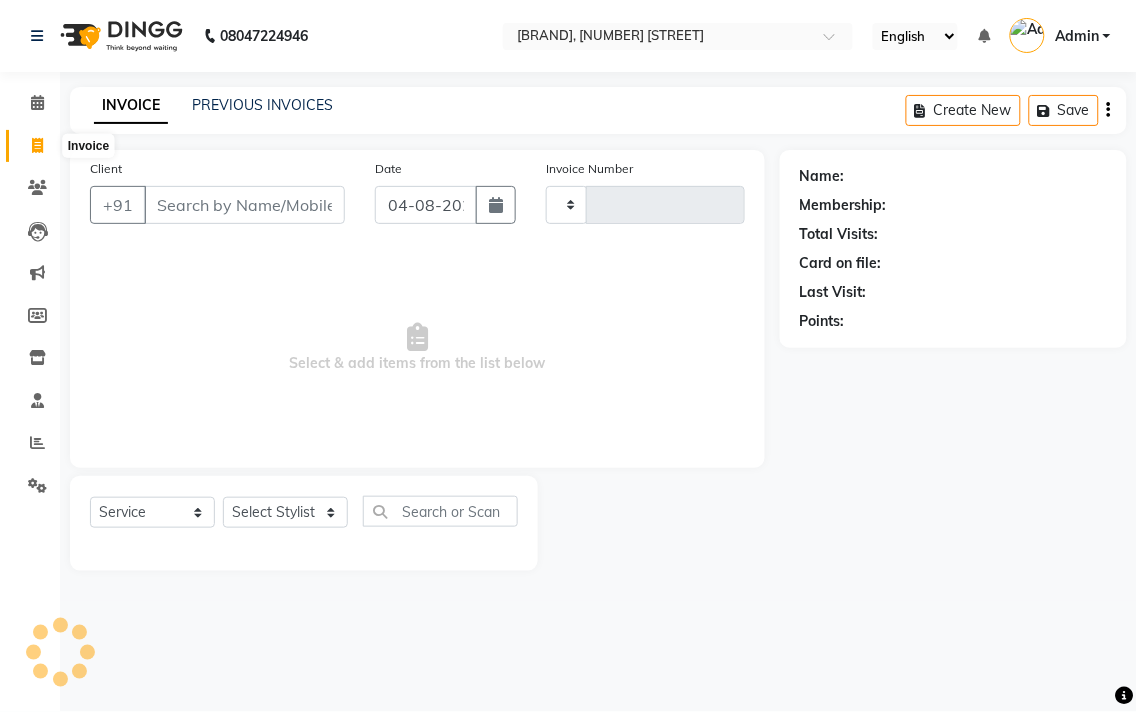 type on "1857" 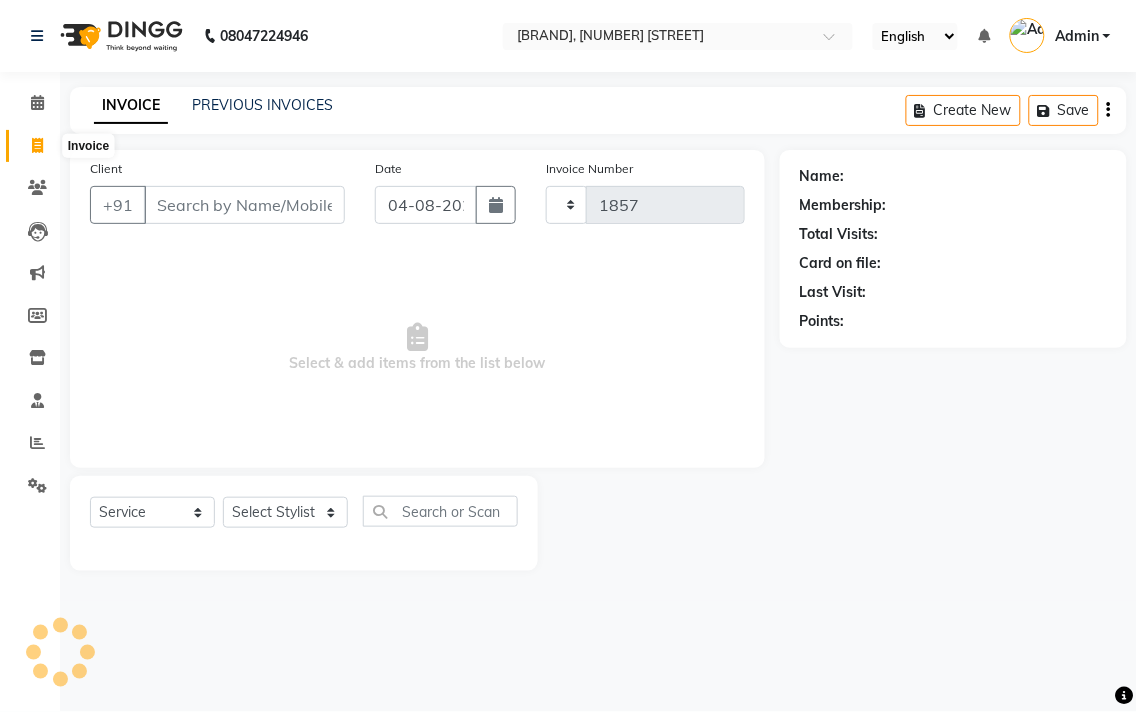 select on "5215" 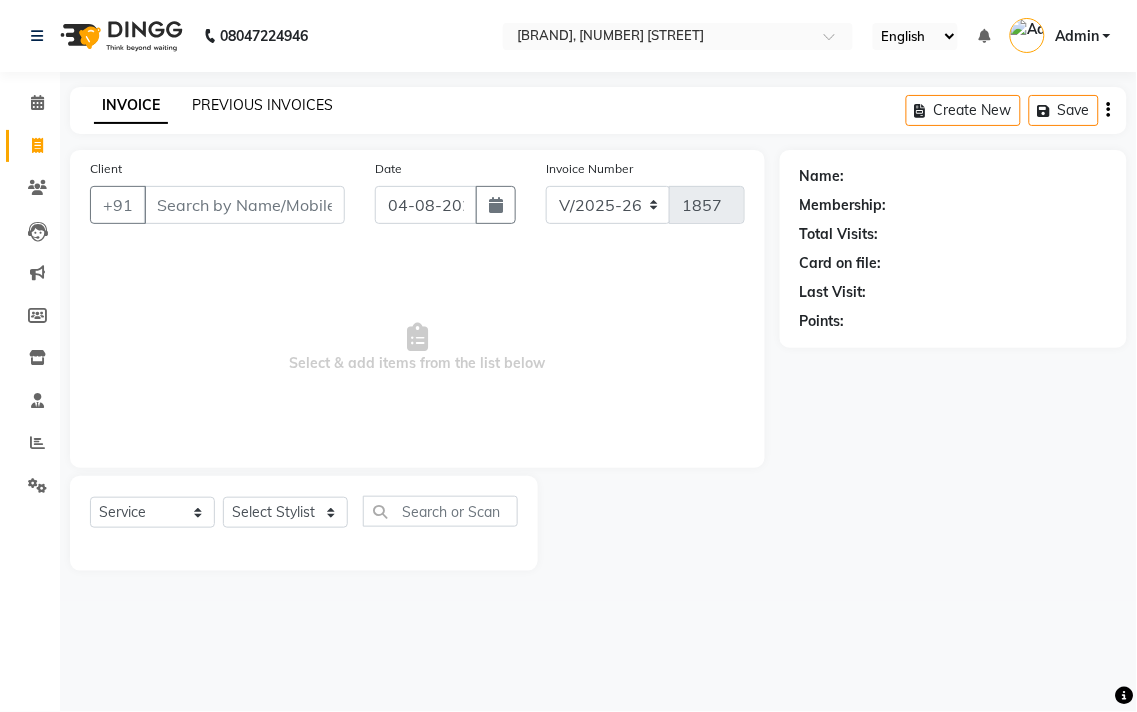 click on "PREVIOUS INVOICES" 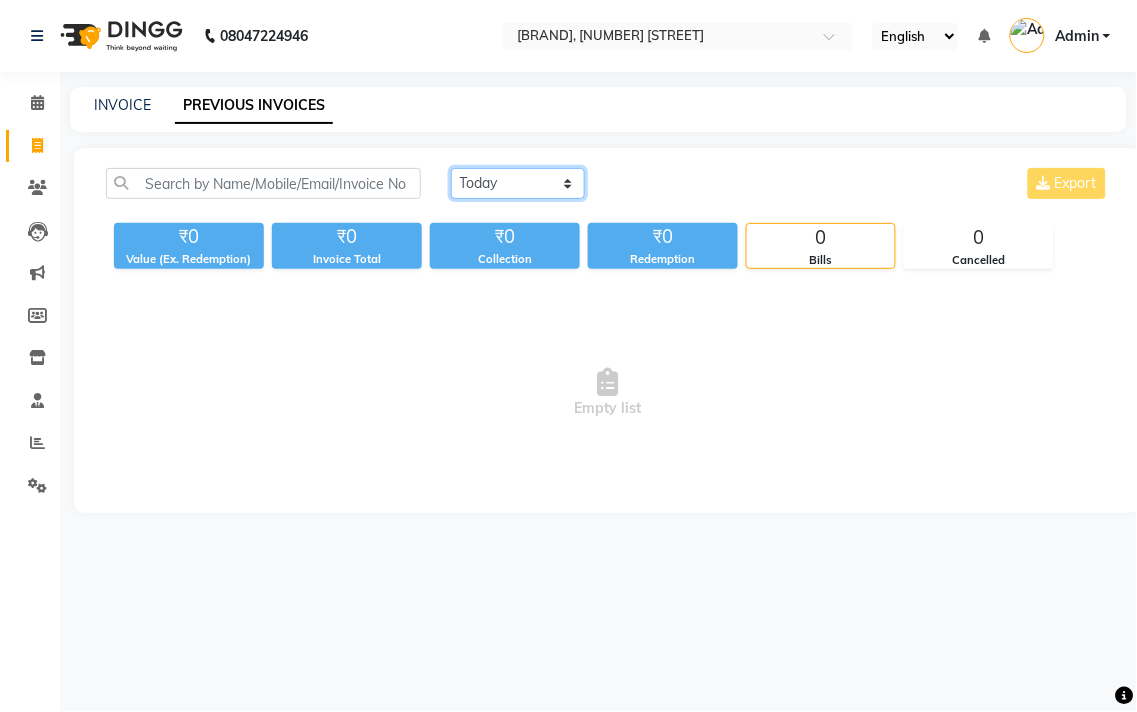 click on "Today Yesterday Custom Range" 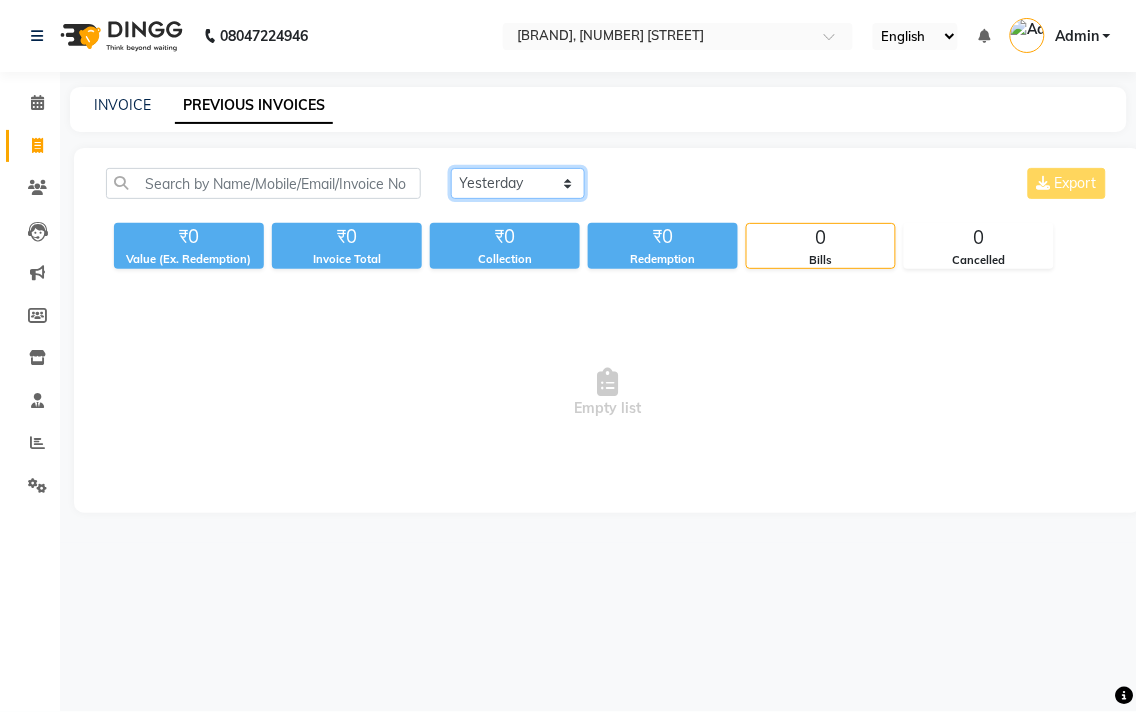 click on "Today Yesterday Custom Range" 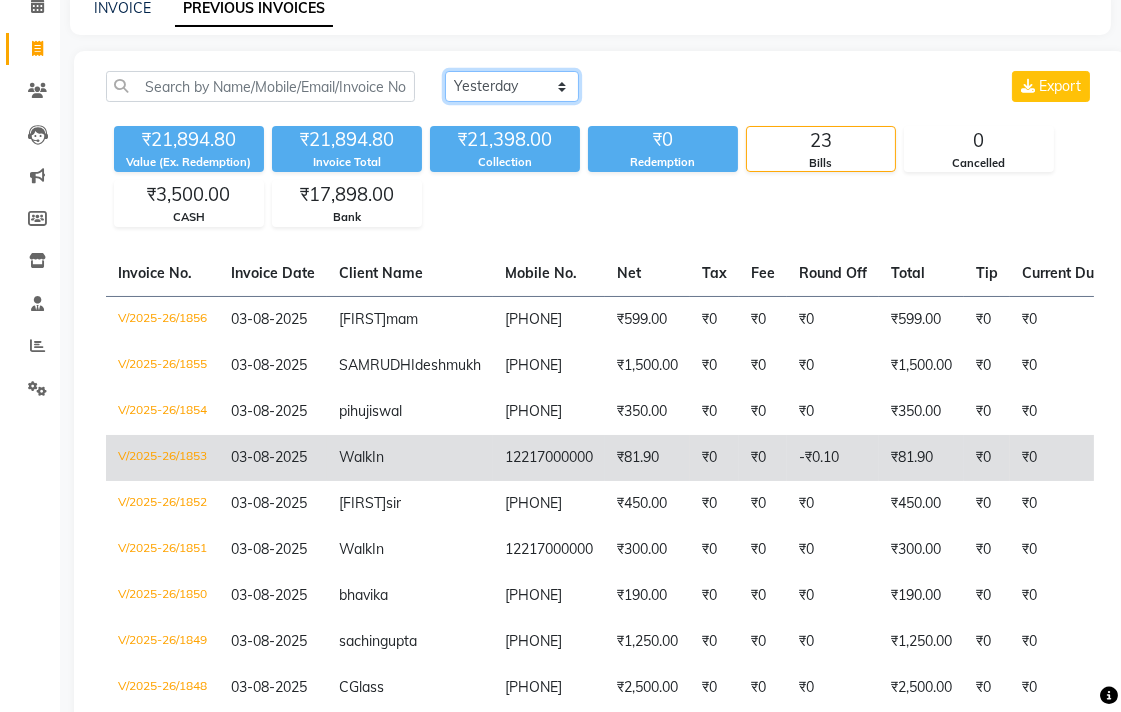 scroll, scrollTop: 0, scrollLeft: 0, axis: both 